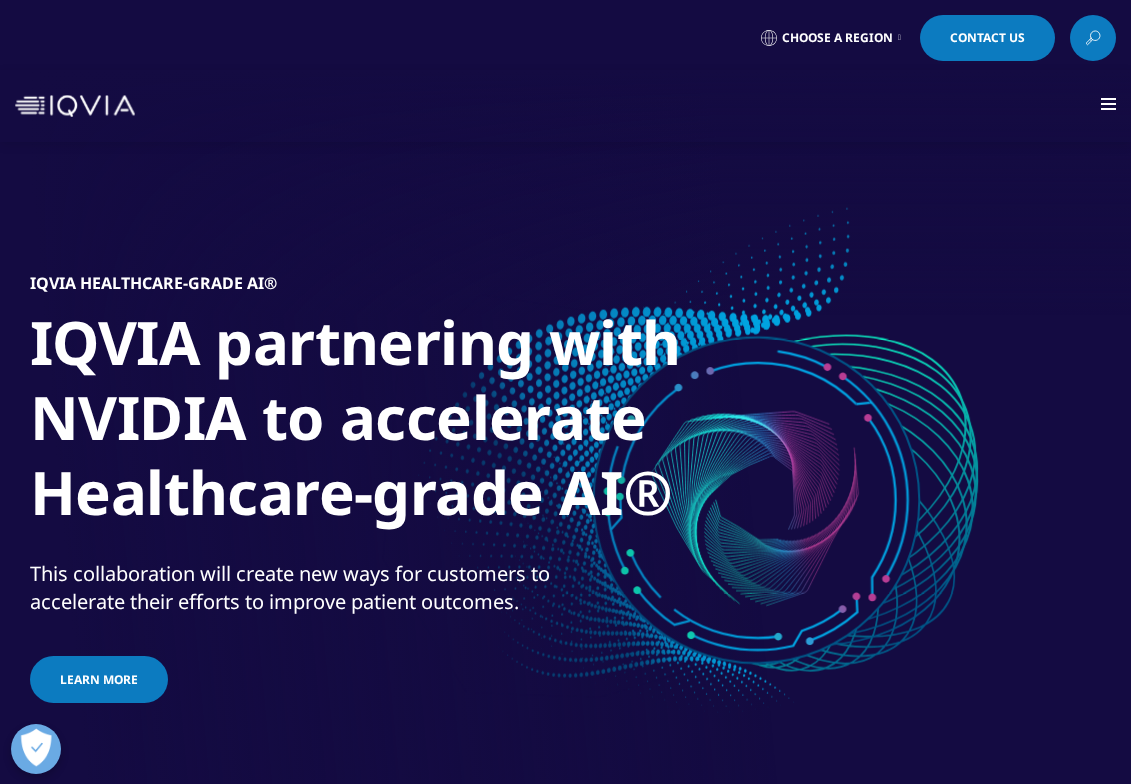 click at bounding box center (1108, 104) 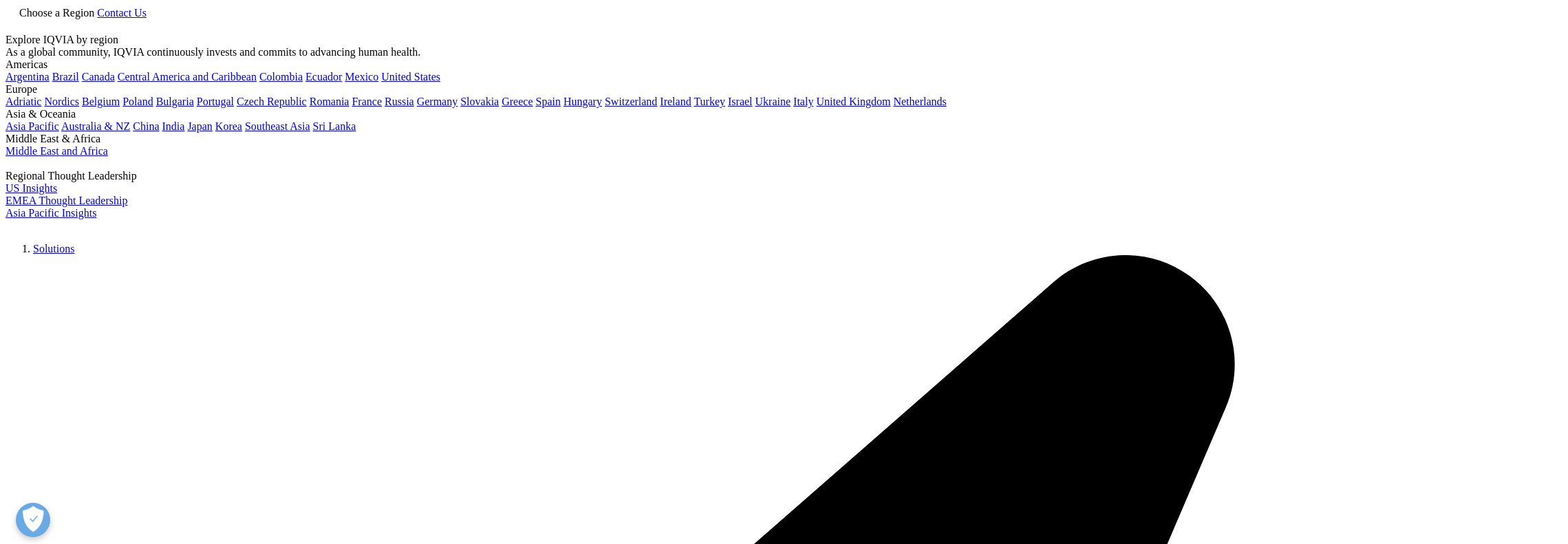 scroll, scrollTop: 0, scrollLeft: 0, axis: both 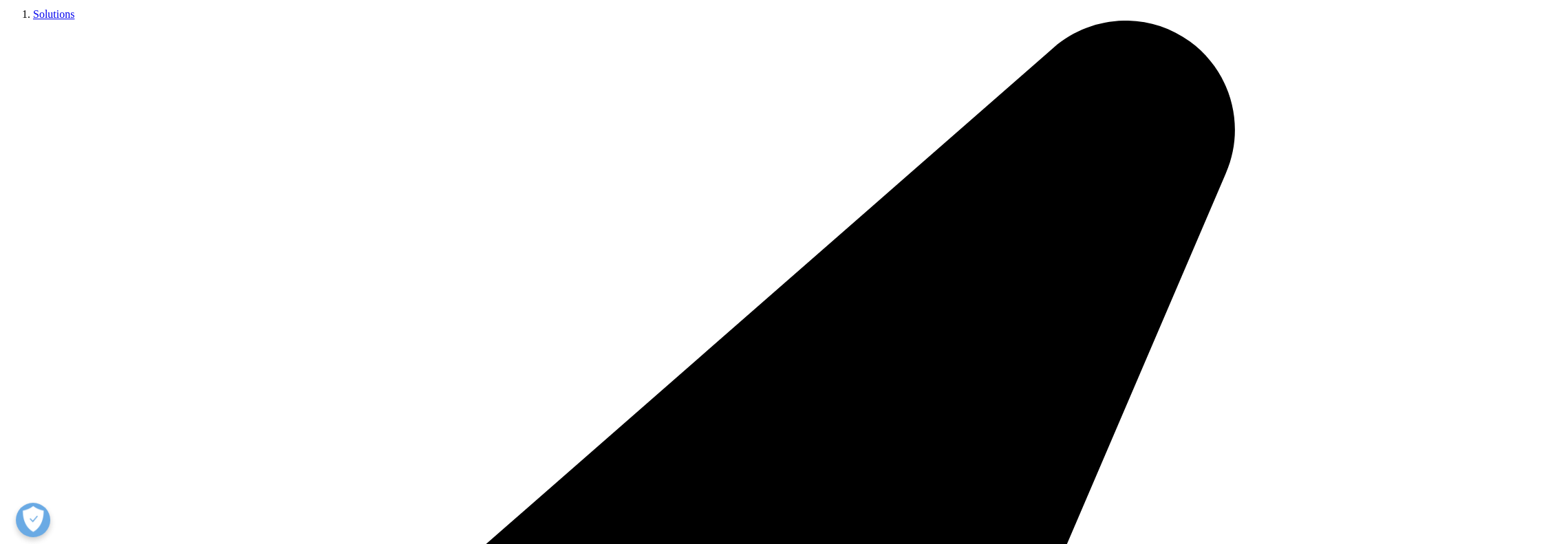 drag, startPoint x: 486, startPoint y: 204, endPoint x: 421, endPoint y: 204, distance: 65 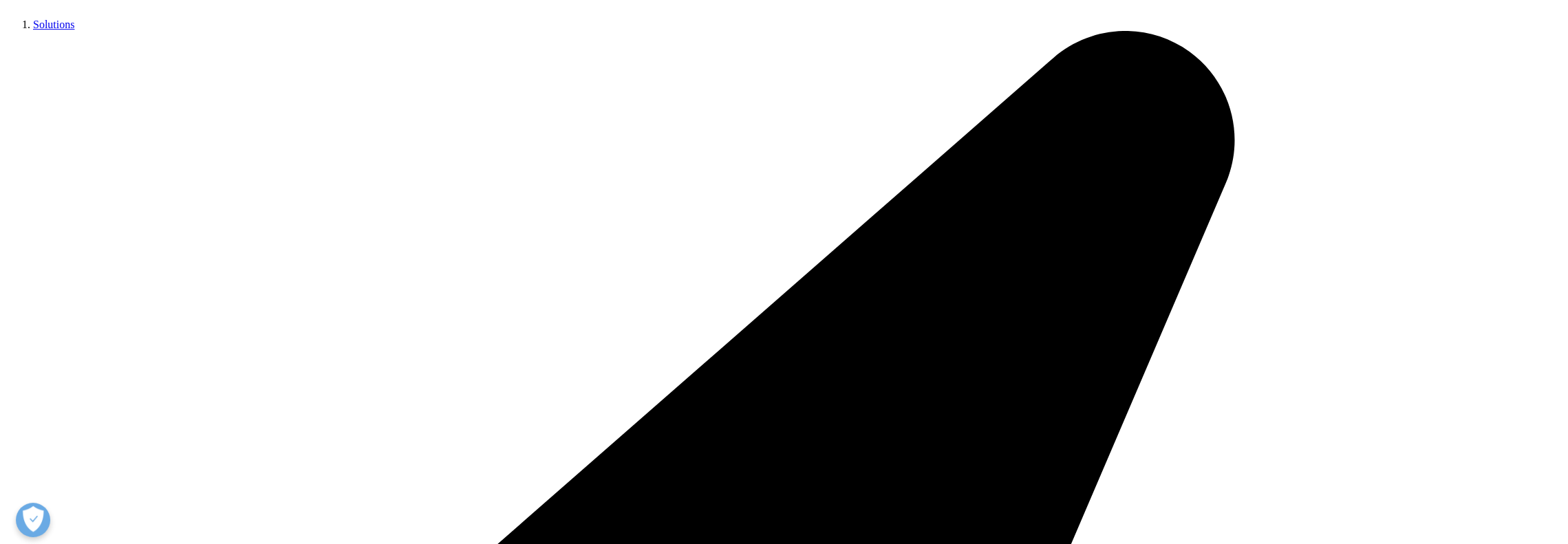 drag, startPoint x: 421, startPoint y: 204, endPoint x: 388, endPoint y: 226, distance: 39.66106 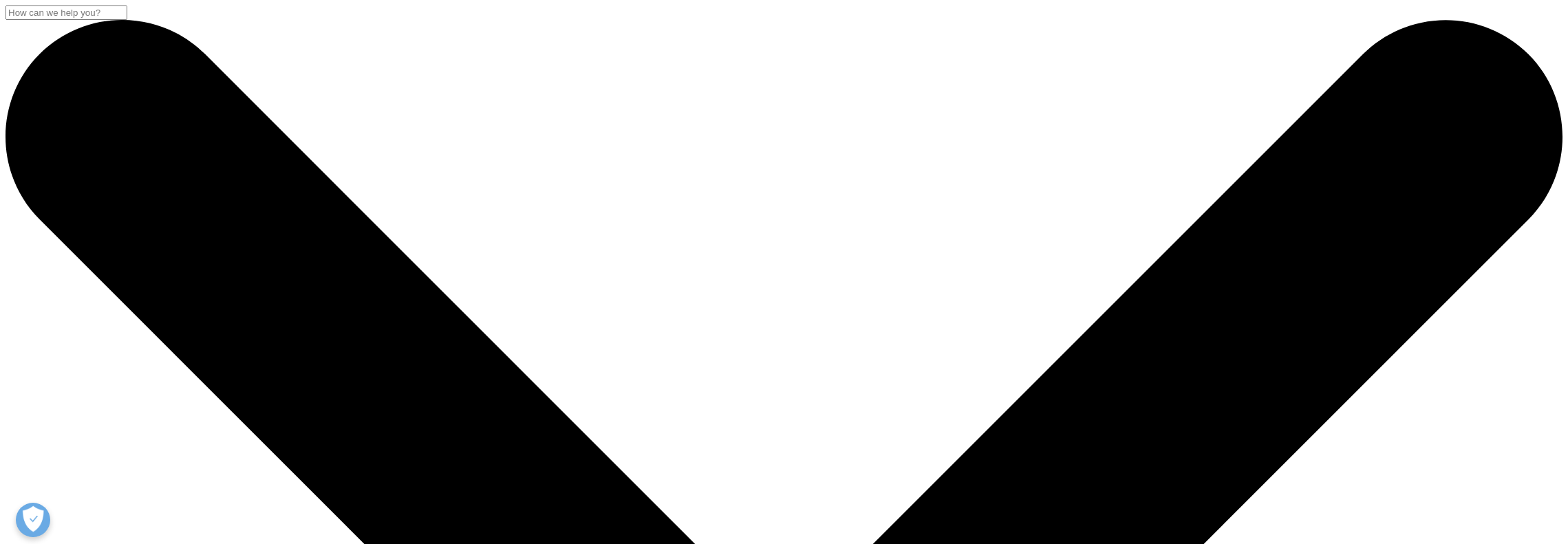 scroll, scrollTop: 0, scrollLeft: 0, axis: both 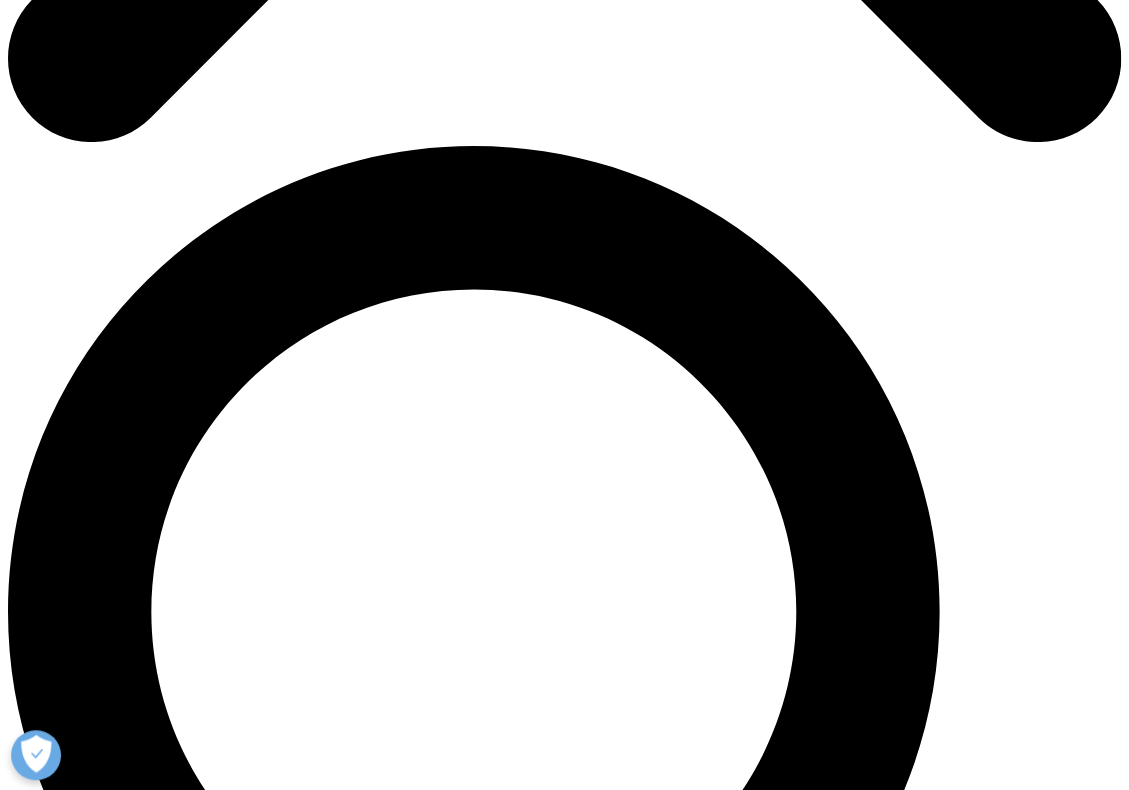 drag, startPoint x: 626, startPoint y: 361, endPoint x: 609, endPoint y: 379, distance: 24.758837 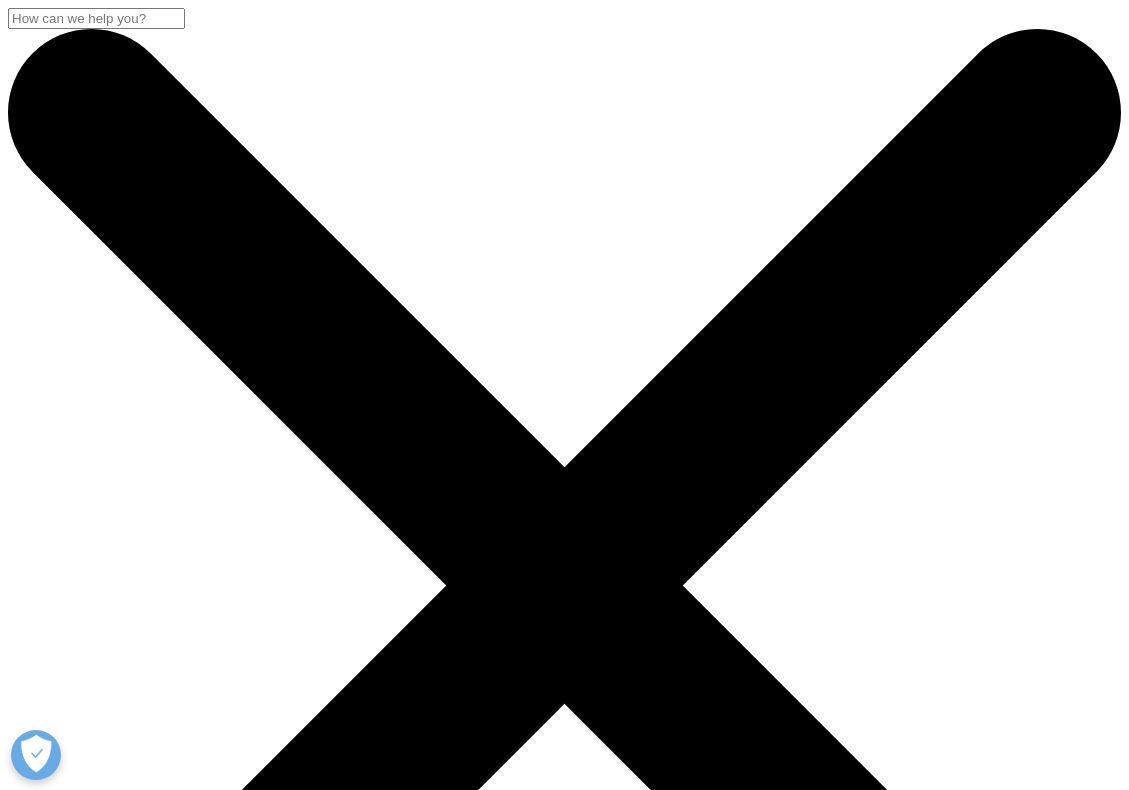 scroll, scrollTop: 0, scrollLeft: 0, axis: both 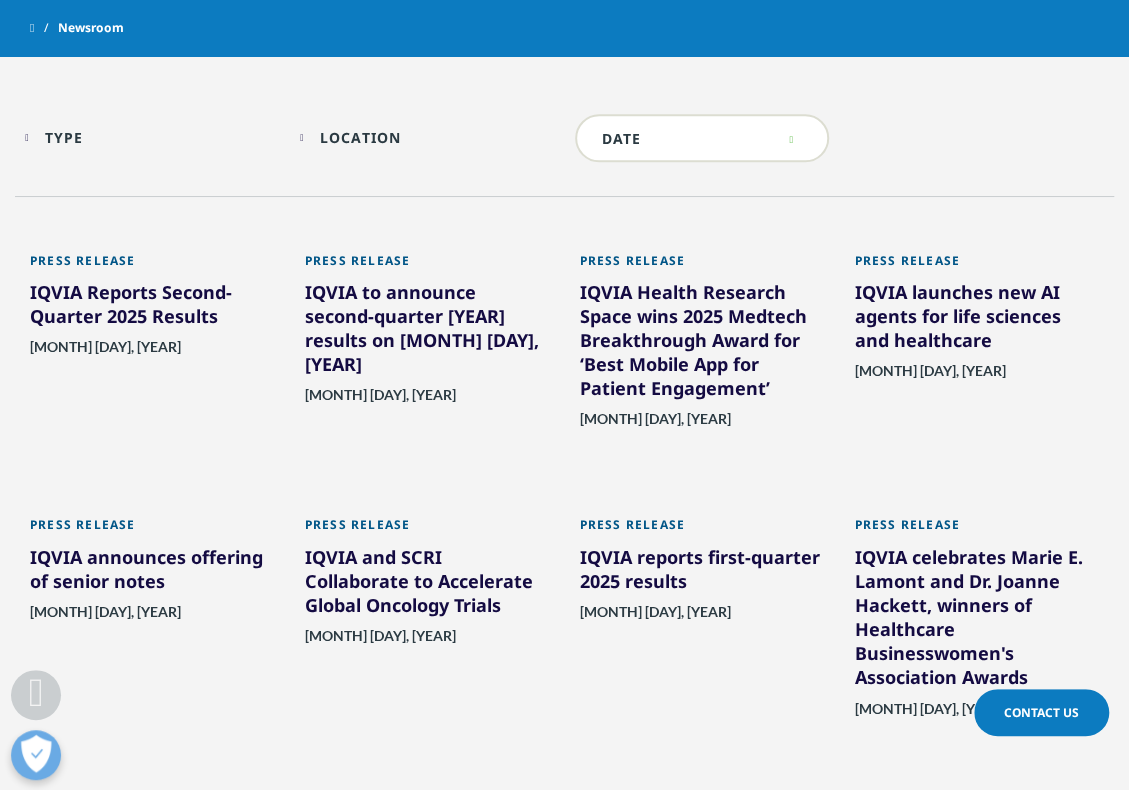 click on "IQVIA launches new AI agents for life sciences and healthcare" at bounding box center (976, 320) 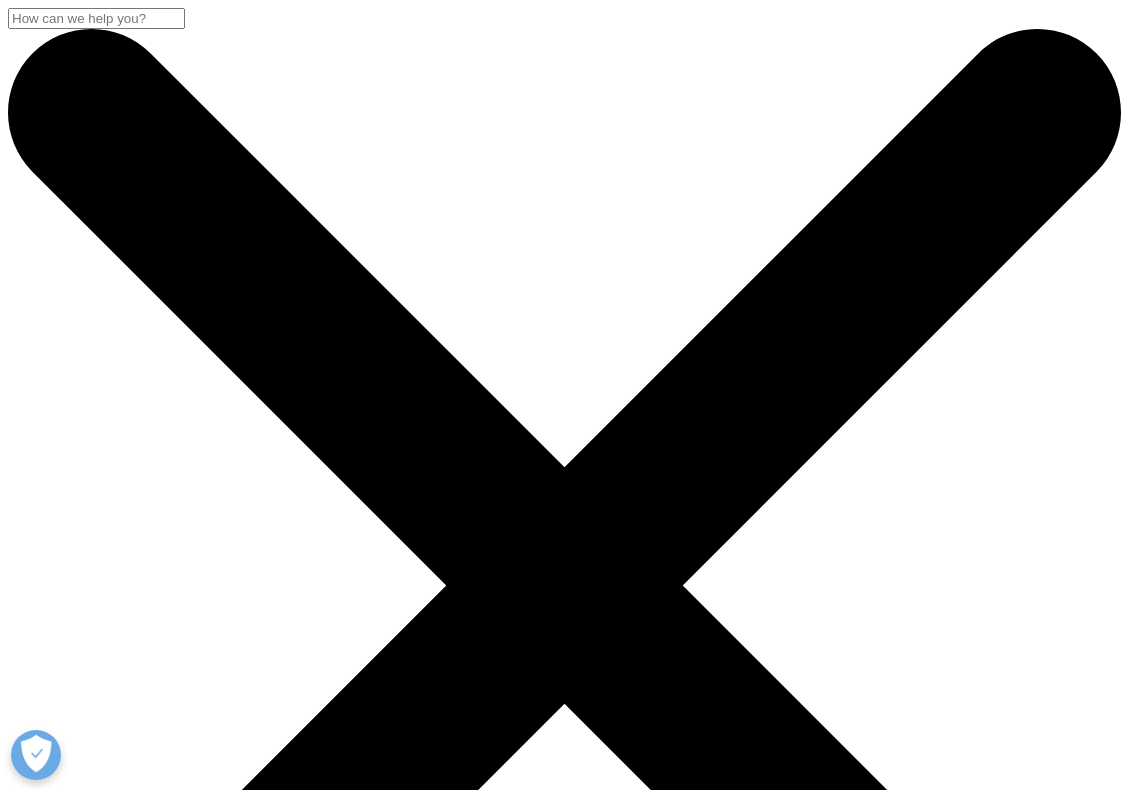 scroll, scrollTop: 0, scrollLeft: 0, axis: both 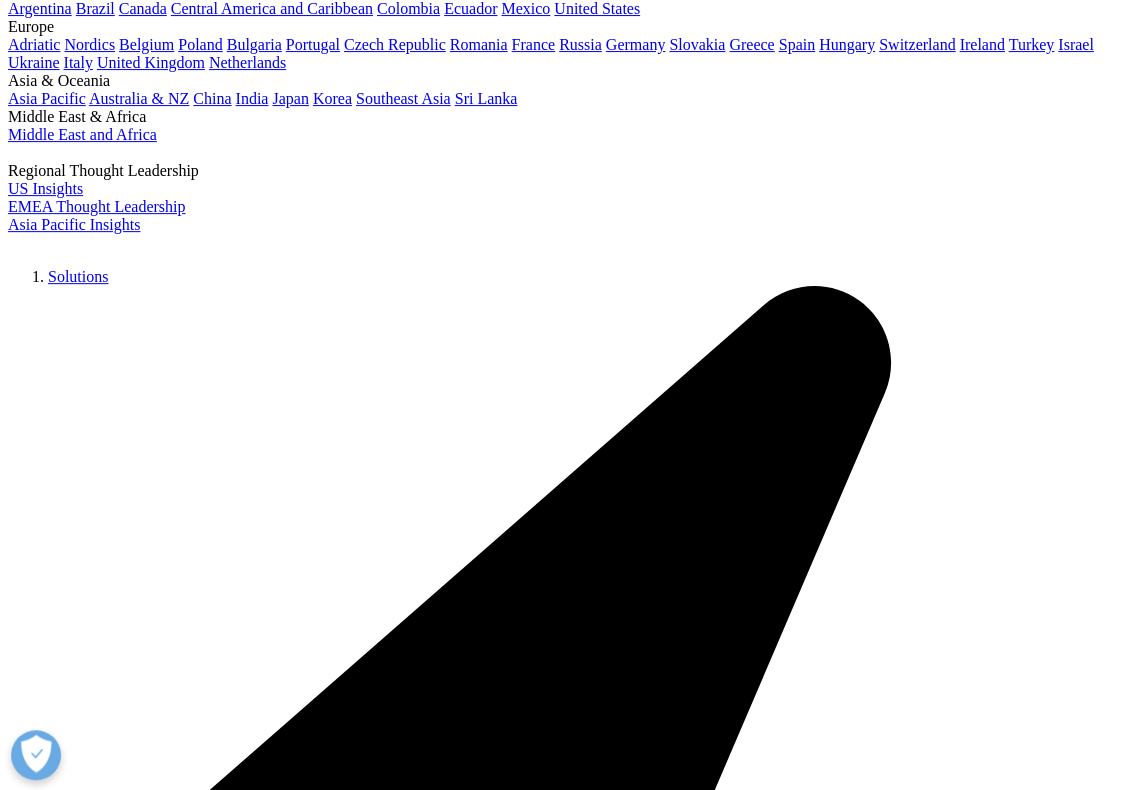 drag, startPoint x: 617, startPoint y: 601, endPoint x: 572, endPoint y: 529, distance: 84.90583 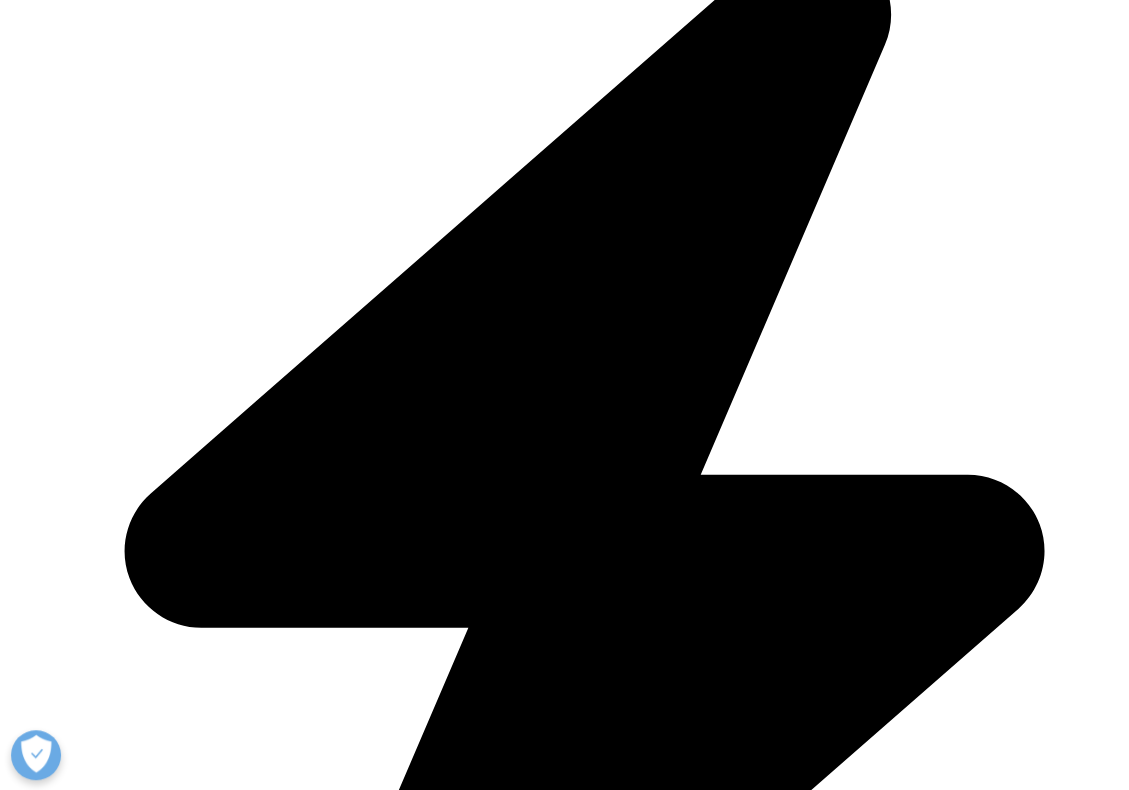scroll, scrollTop: 600, scrollLeft: 0, axis: vertical 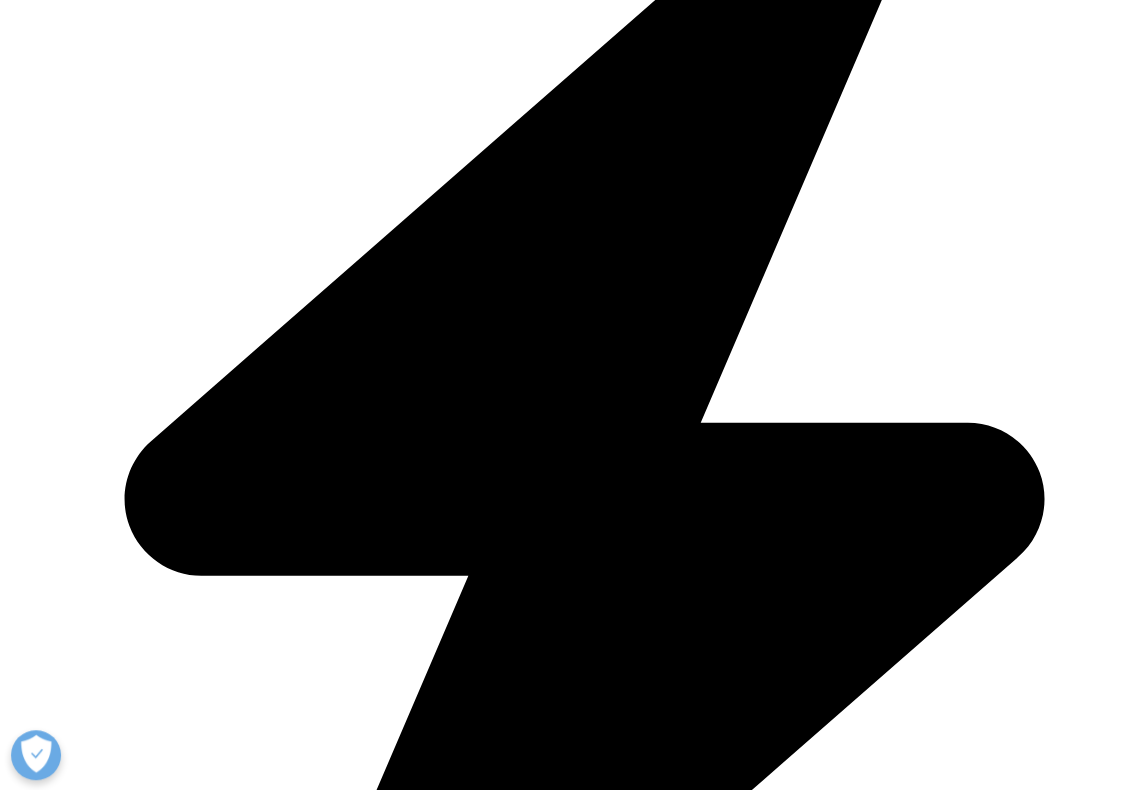 drag, startPoint x: 280, startPoint y: 544, endPoint x: 536, endPoint y: 483, distance: 263.16724 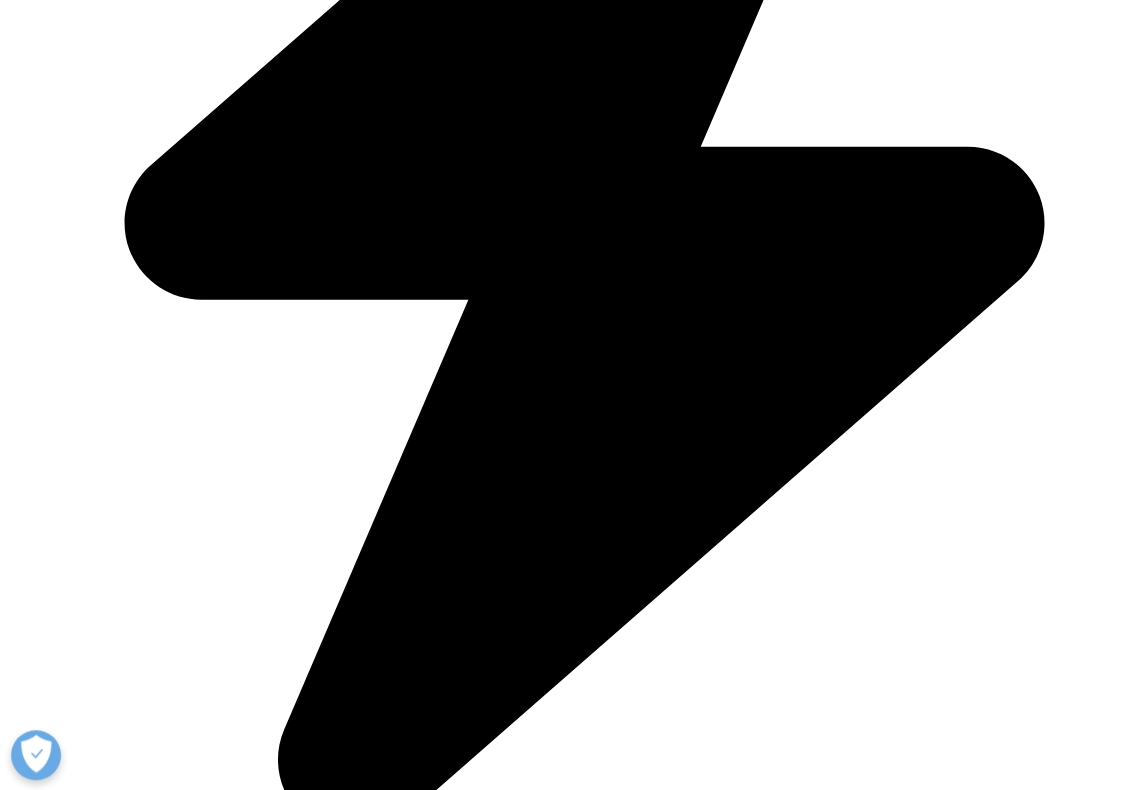 scroll, scrollTop: 900, scrollLeft: 0, axis: vertical 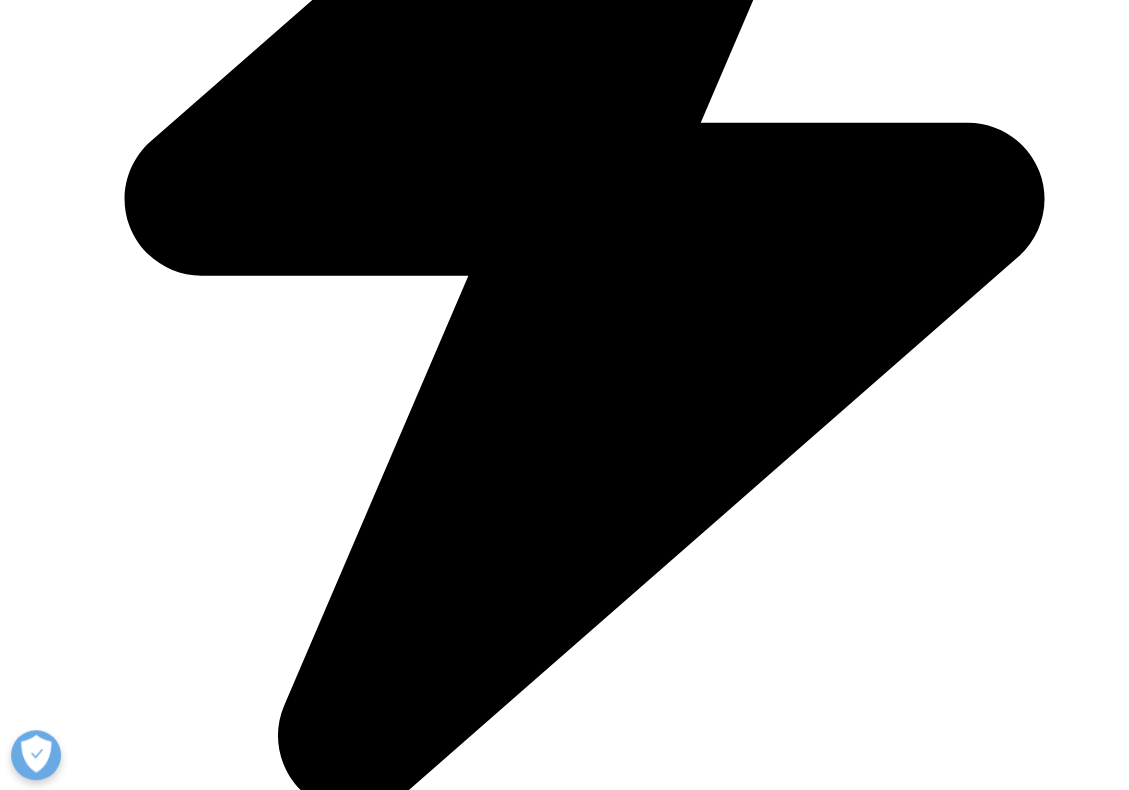 drag, startPoint x: 227, startPoint y: 509, endPoint x: 150, endPoint y: 423, distance: 115.43397 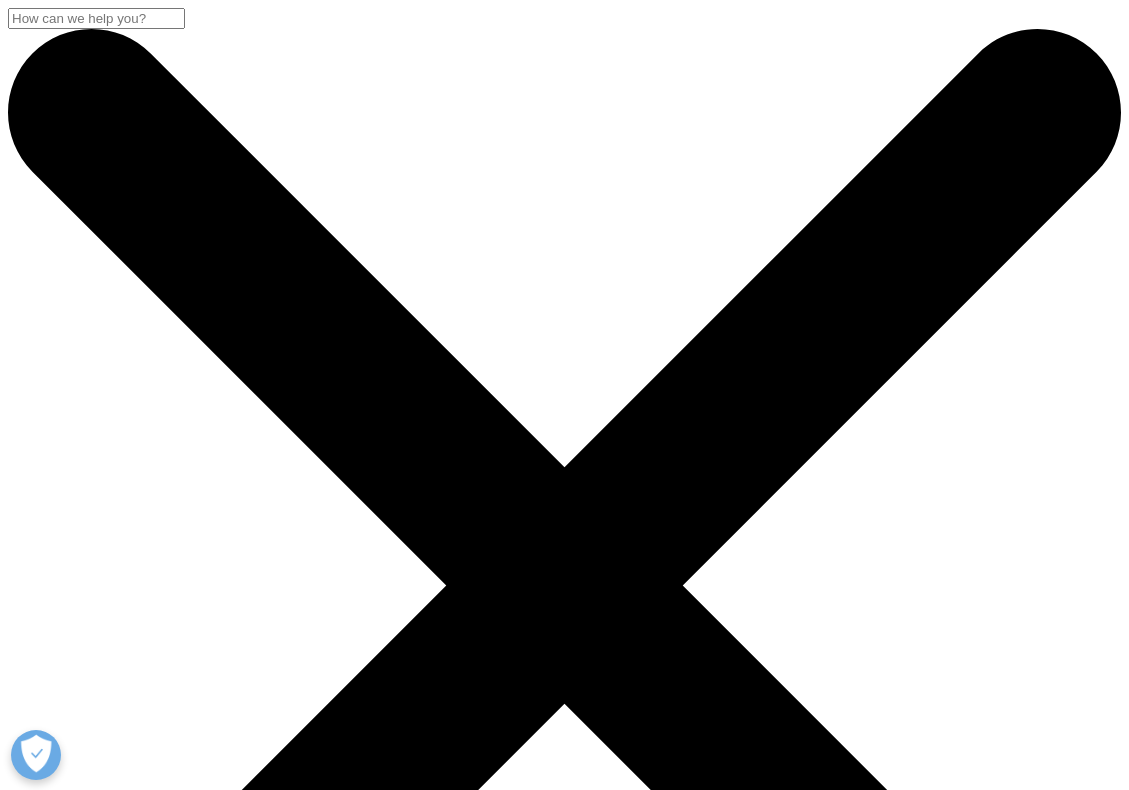 scroll, scrollTop: 1056, scrollLeft: 0, axis: vertical 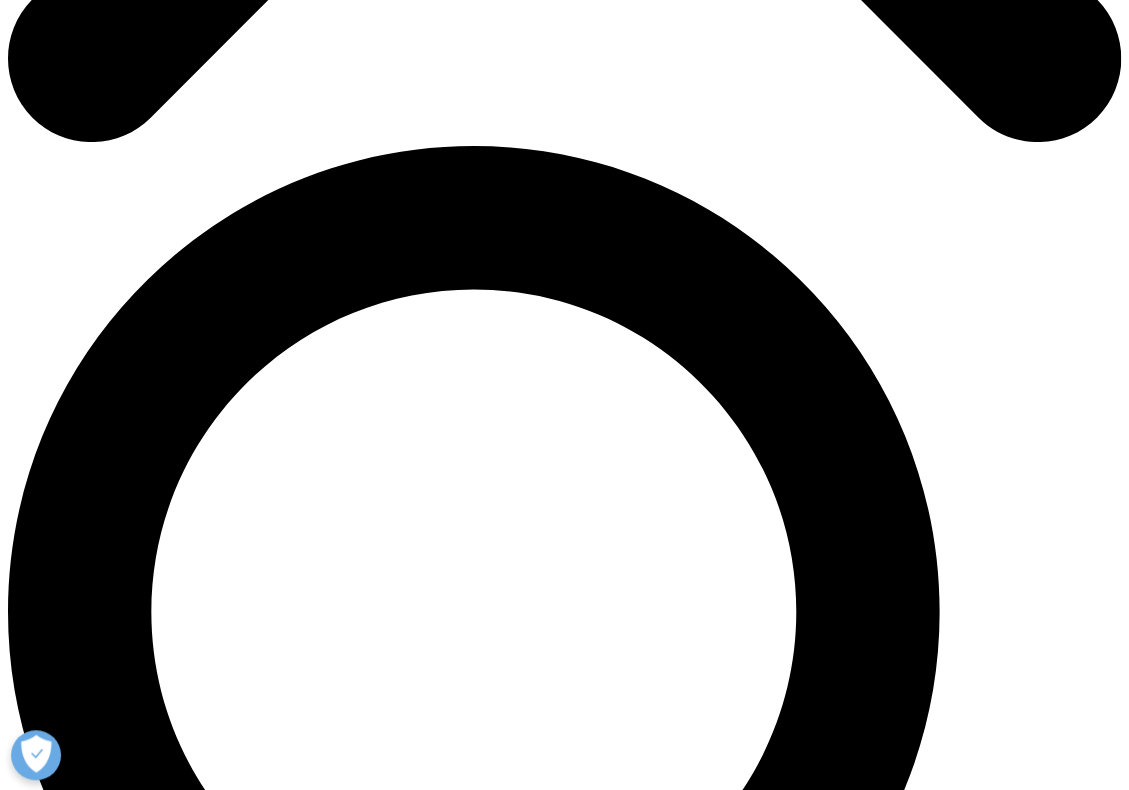 click on "IQVIA and SCRI Collaborate to Accelerate Global Oncology Trials" at bounding box center [564, 35730] 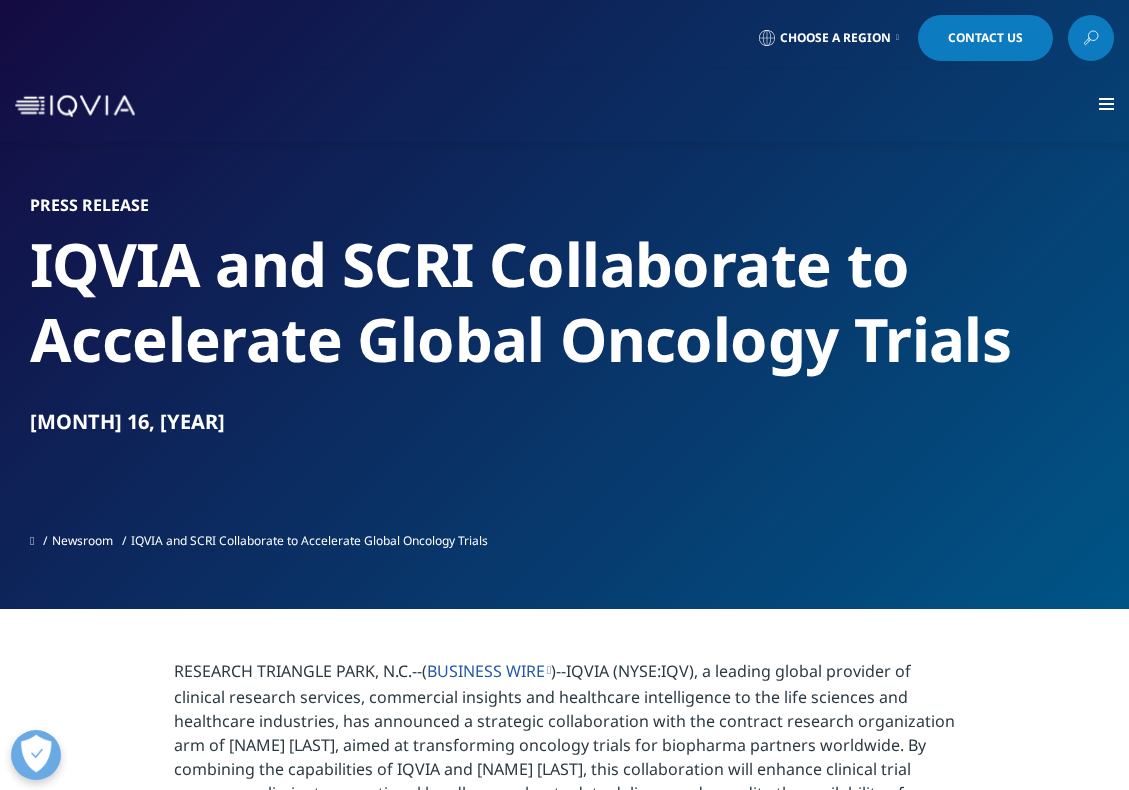 scroll, scrollTop: 0, scrollLeft: 0, axis: both 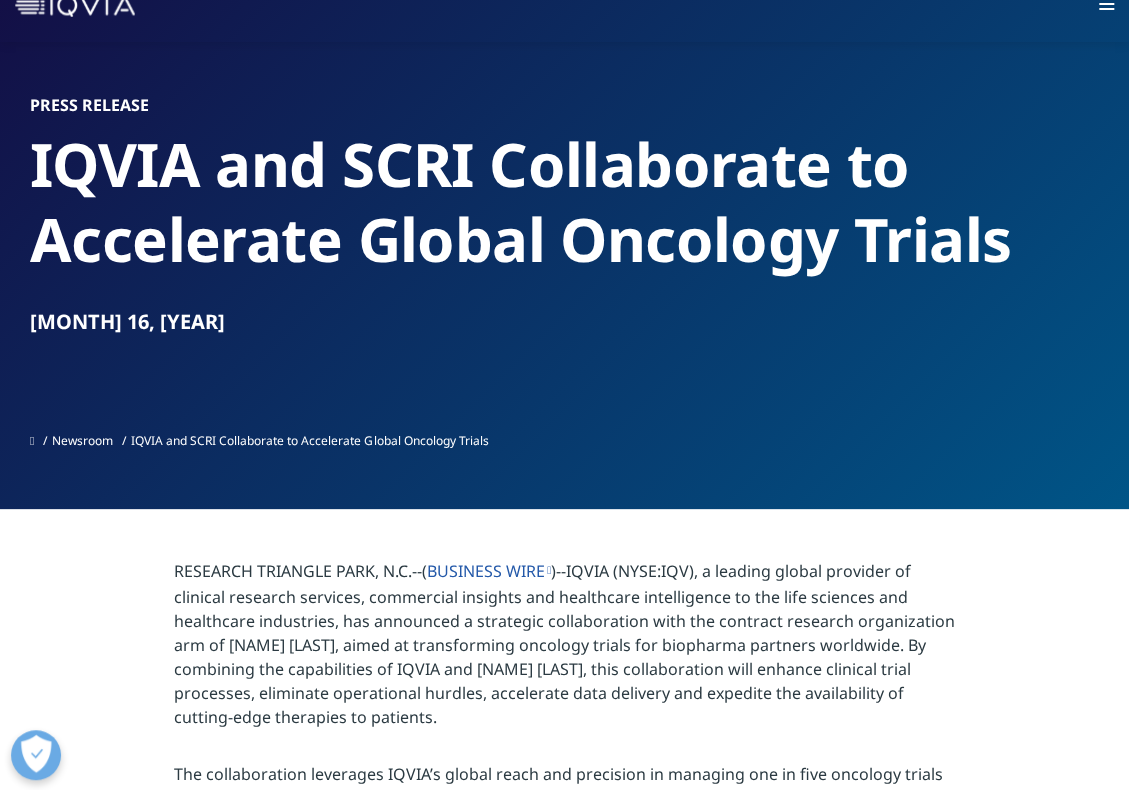 drag, startPoint x: 379, startPoint y: 727, endPoint x: 945, endPoint y: 731, distance: 566.01416 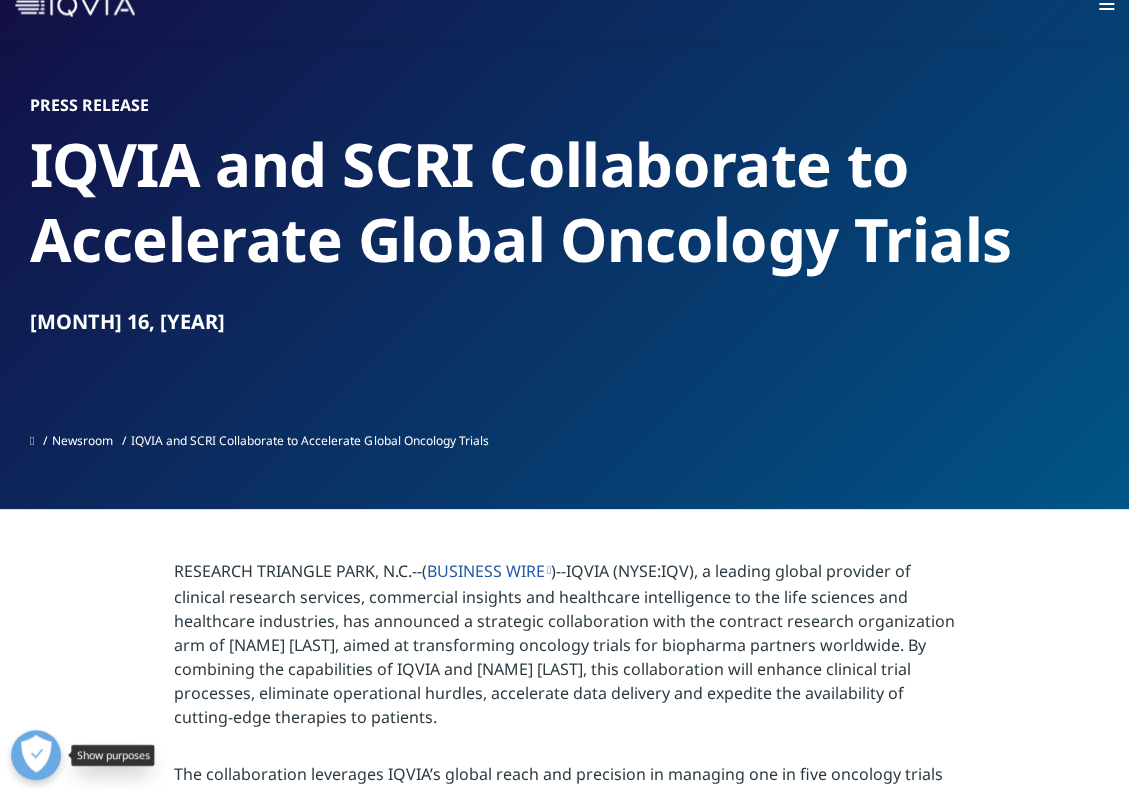 copy on "nnounced a strategic collaboration with the contract research organization arm of [NAME] [LAST], aimed at transforming oncology trials for biopharma partners worldwide. By combining the capabilities of IQVIA and [NAME] [LAST], this collaboration will enhance clinical trial processes, eliminate operational hurdles, accelerate data delivery and expedite the availability of cutting-edge therapies to patients." 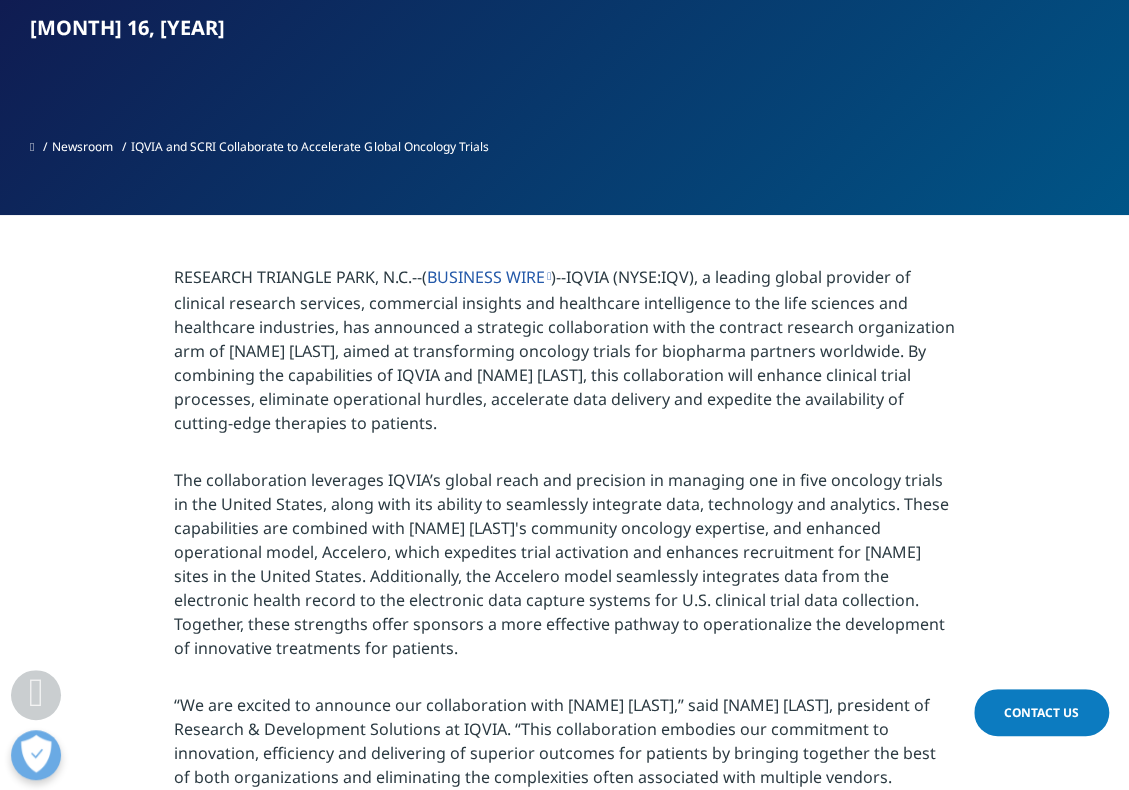 scroll, scrollTop: 400, scrollLeft: 0, axis: vertical 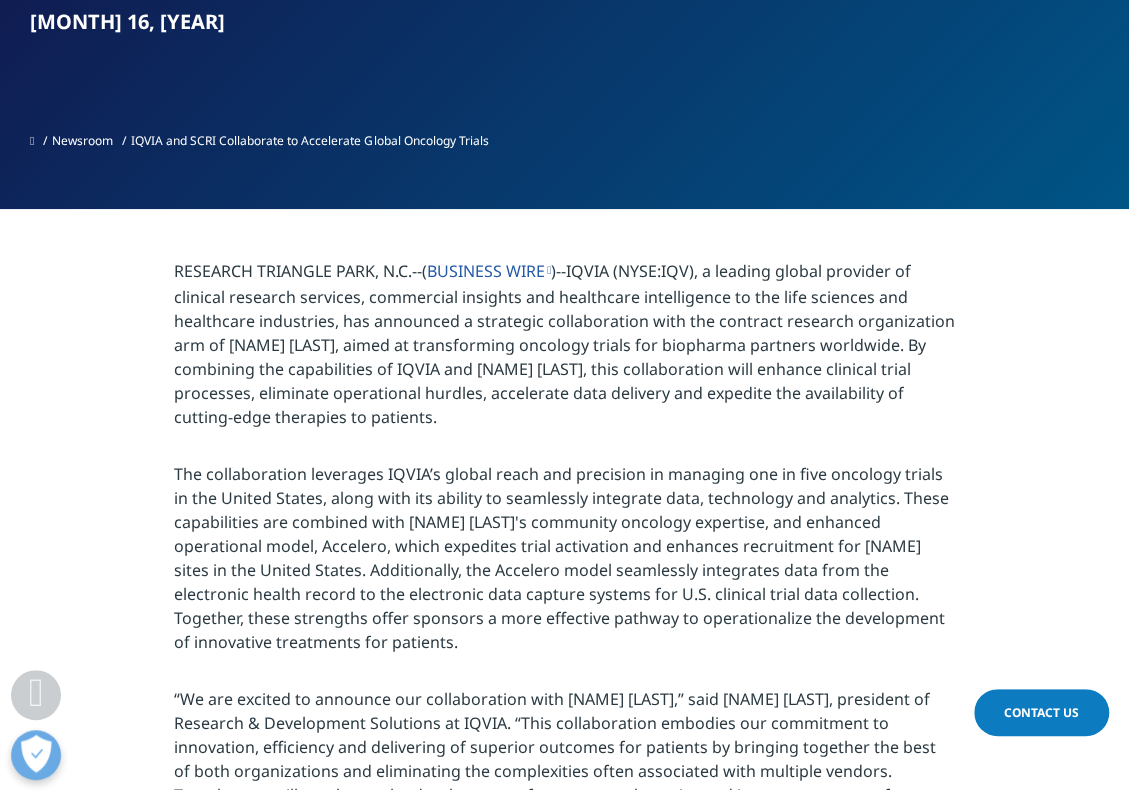 drag, startPoint x: 438, startPoint y: 641, endPoint x: 257, endPoint y: 577, distance: 191.98177 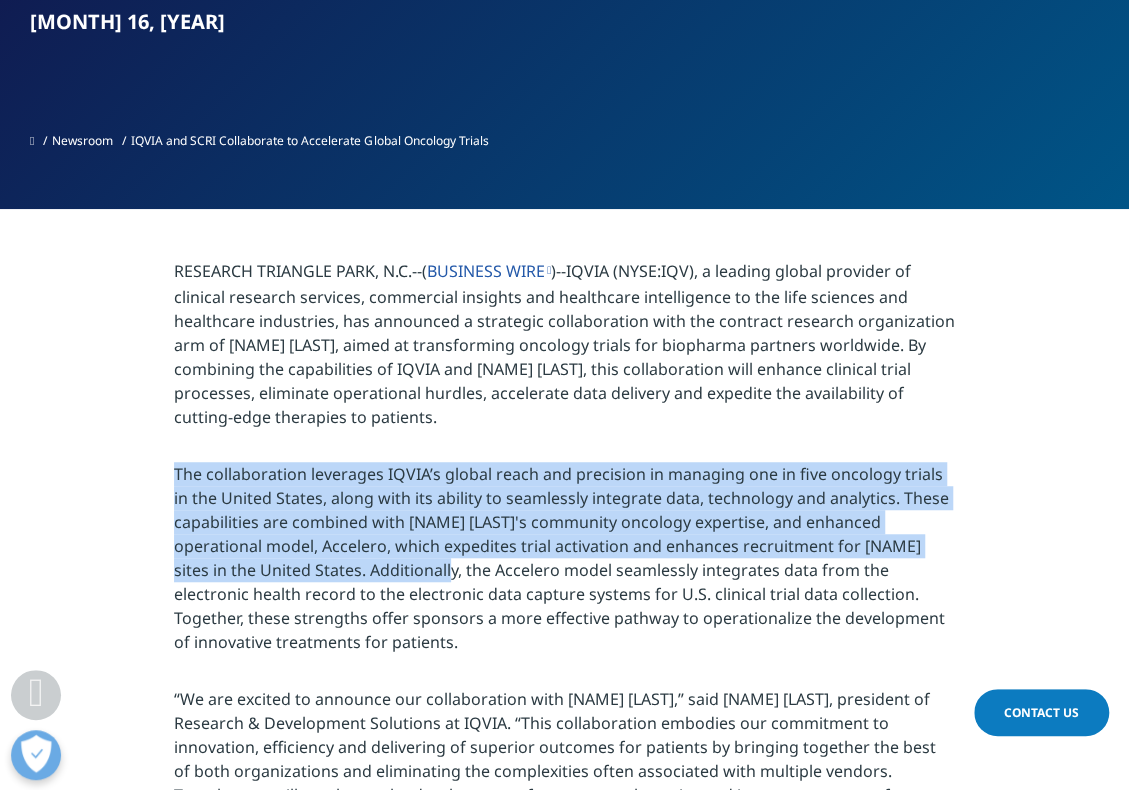 drag, startPoint x: 398, startPoint y: 573, endPoint x: 164, endPoint y: 481, distance: 251.43588 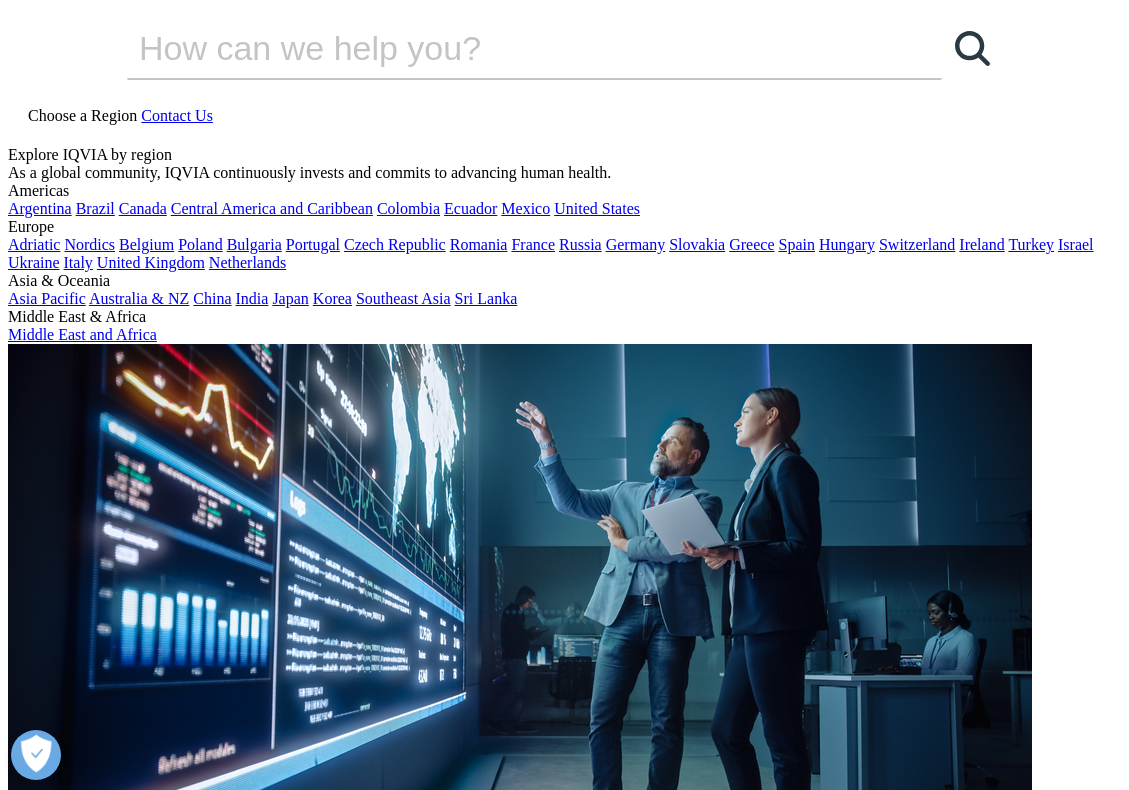 scroll, scrollTop: 1056, scrollLeft: 0, axis: vertical 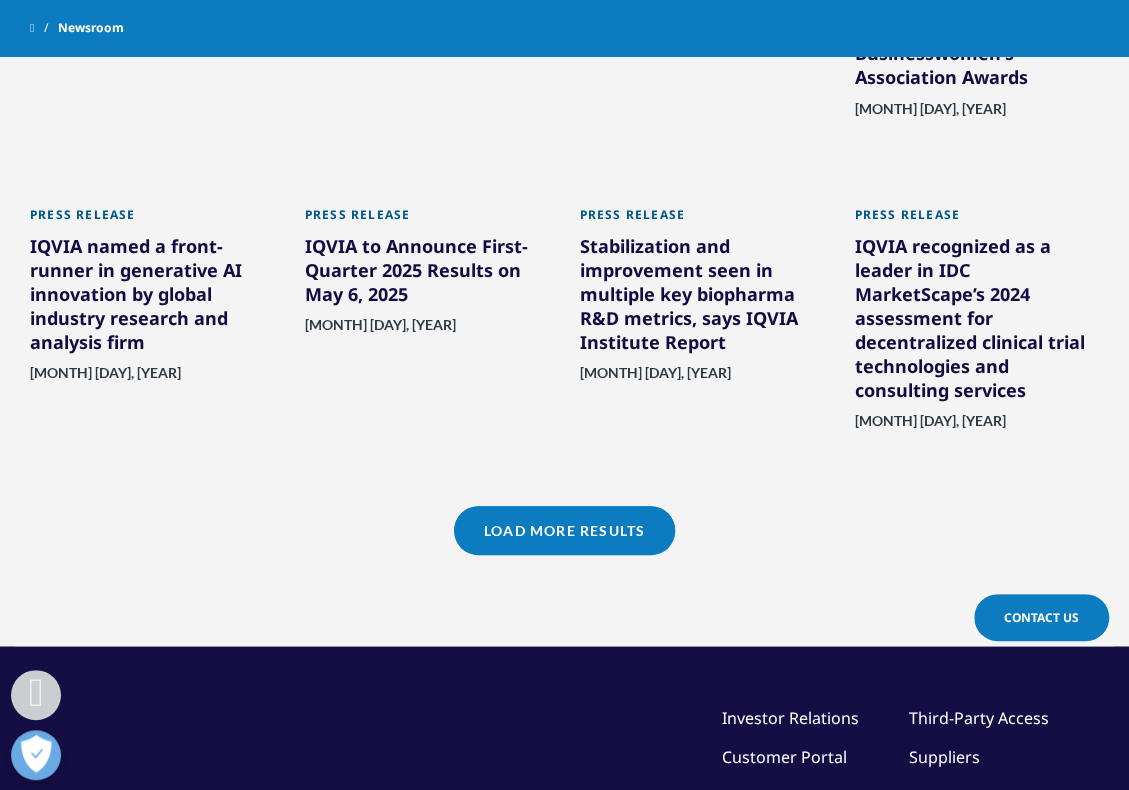 click on "Load More Results" at bounding box center (564, 530) 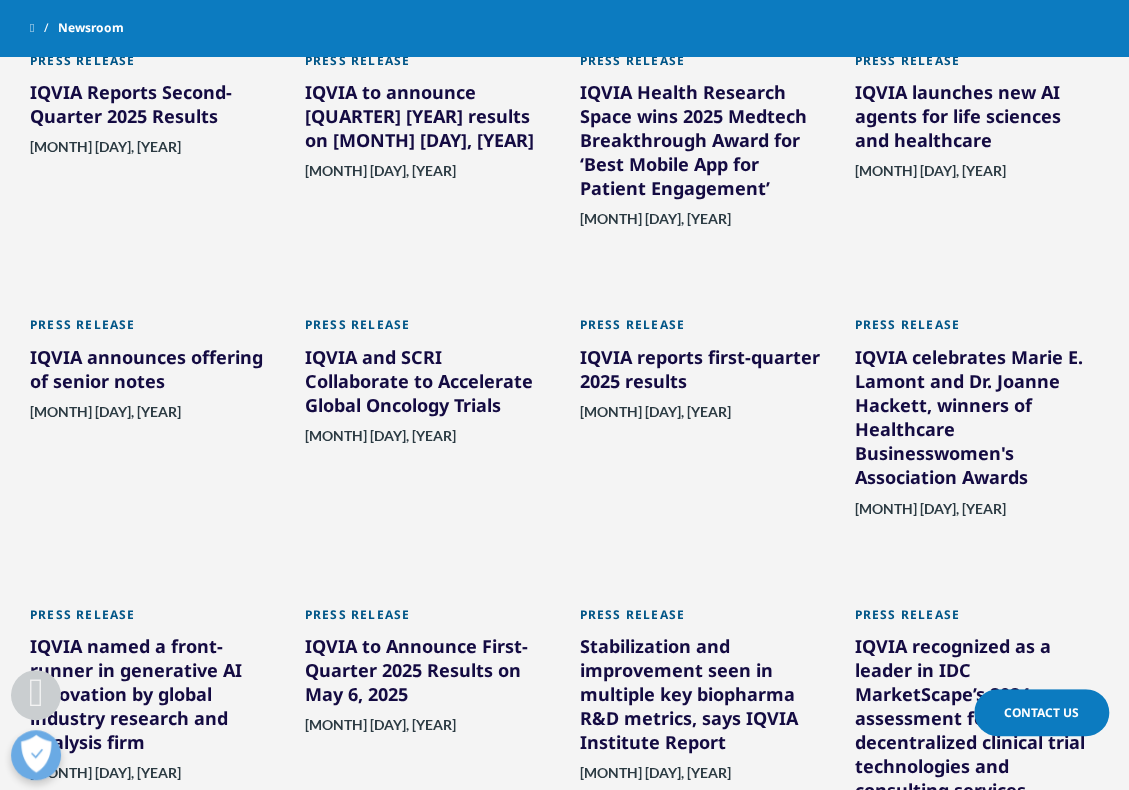 scroll, scrollTop: 1100, scrollLeft: 0, axis: vertical 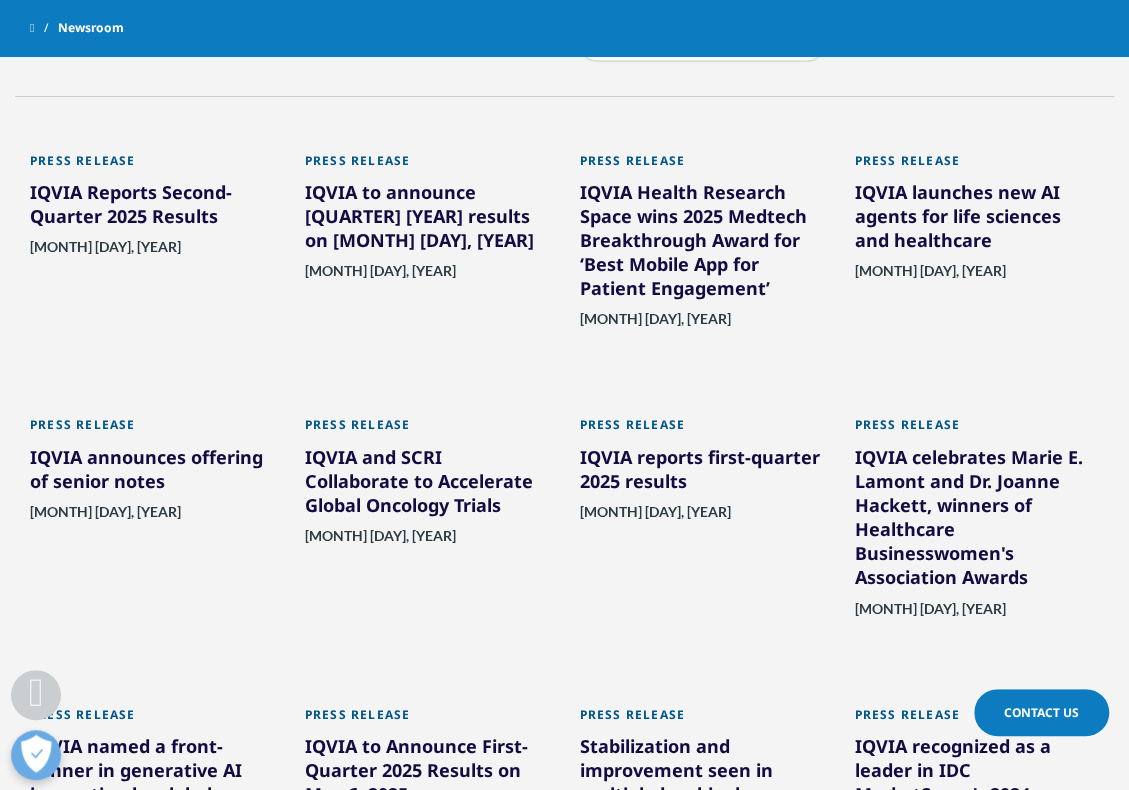 click on "IQVIA and SCRI Collaborate to Accelerate Global Oncology Trials" at bounding box center [427, 485] 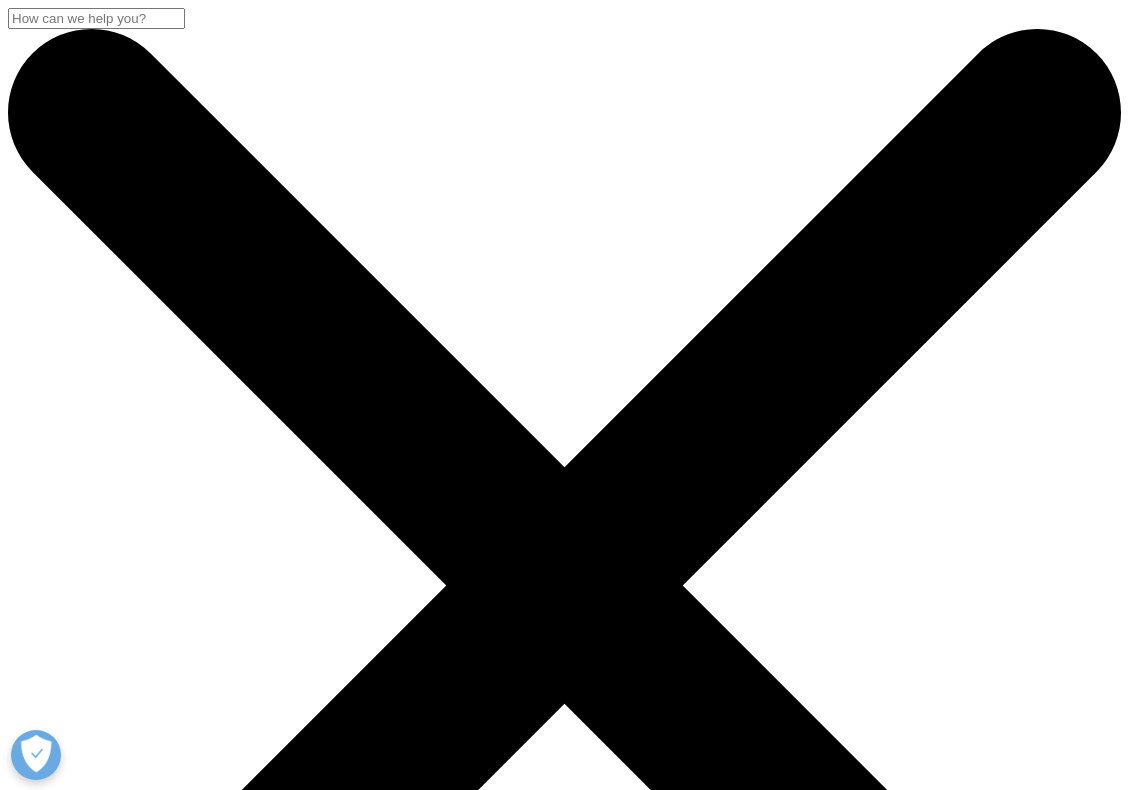 scroll, scrollTop: 0, scrollLeft: 0, axis: both 